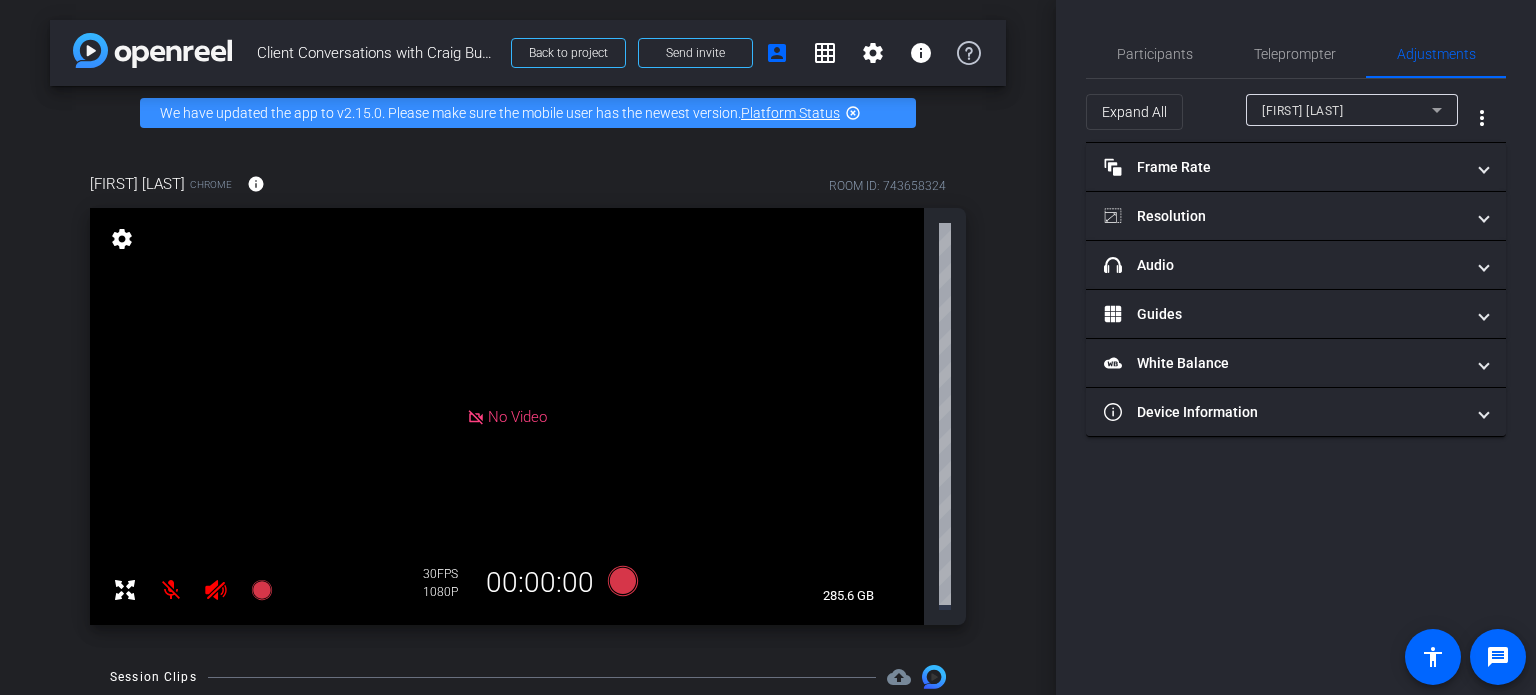 scroll, scrollTop: 0, scrollLeft: 0, axis: both 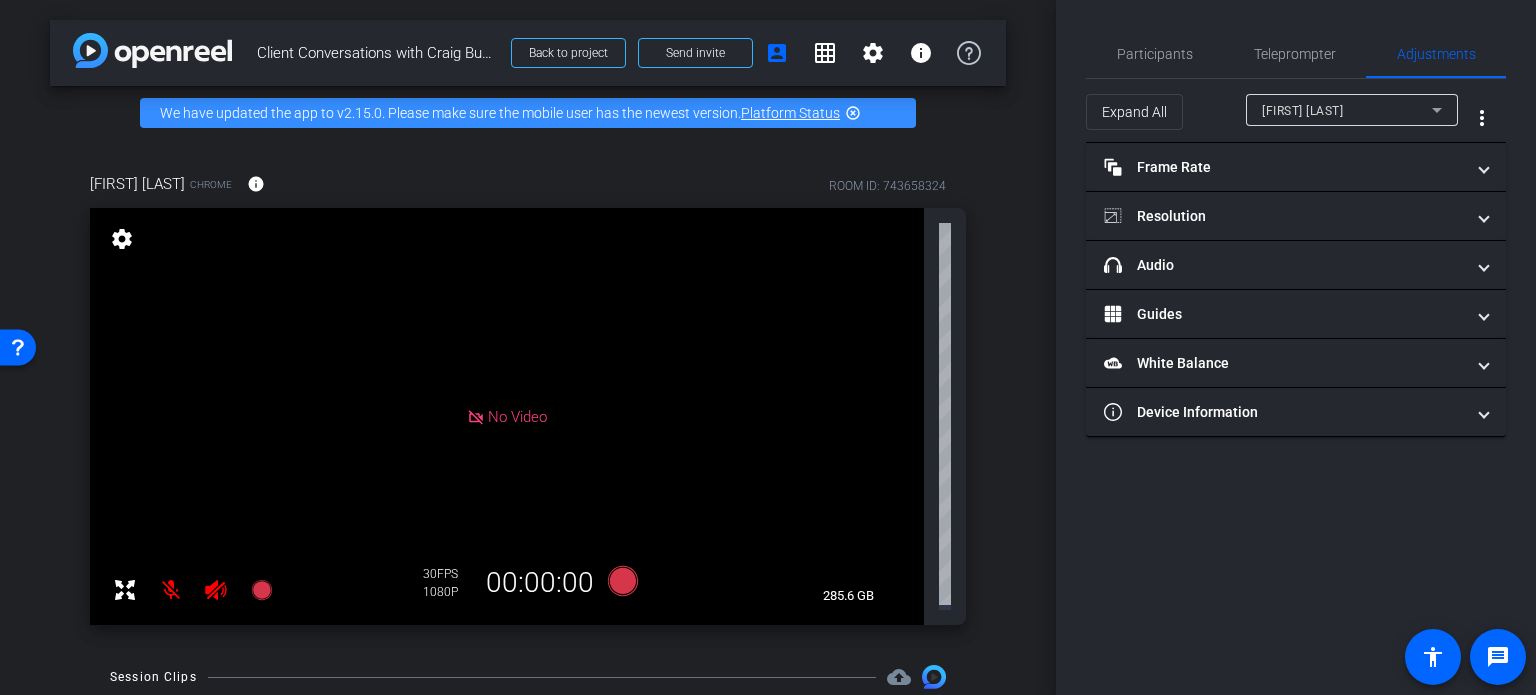 click on "[FIRST] [LAST] Chrome info ROOM ID: [ID]" at bounding box center [528, 184] 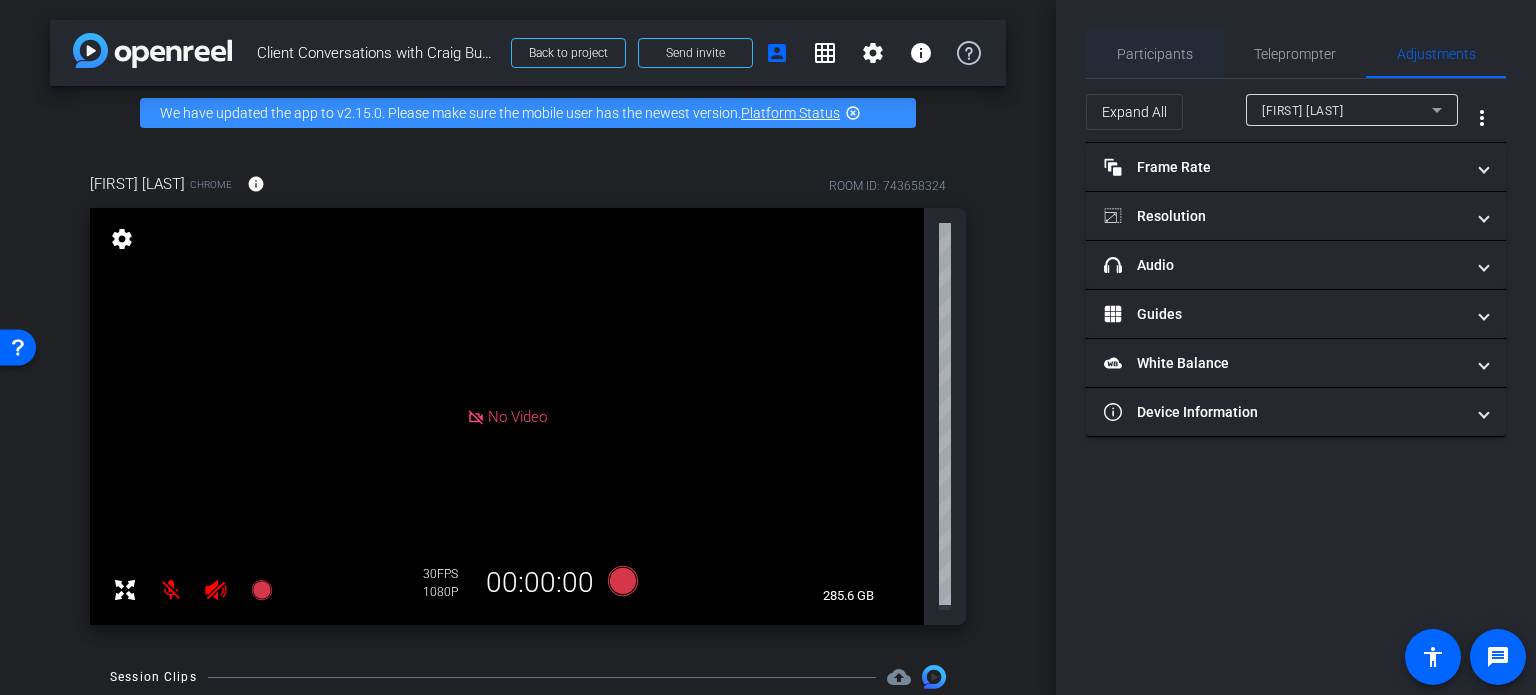 click on "Participants" at bounding box center [1155, 54] 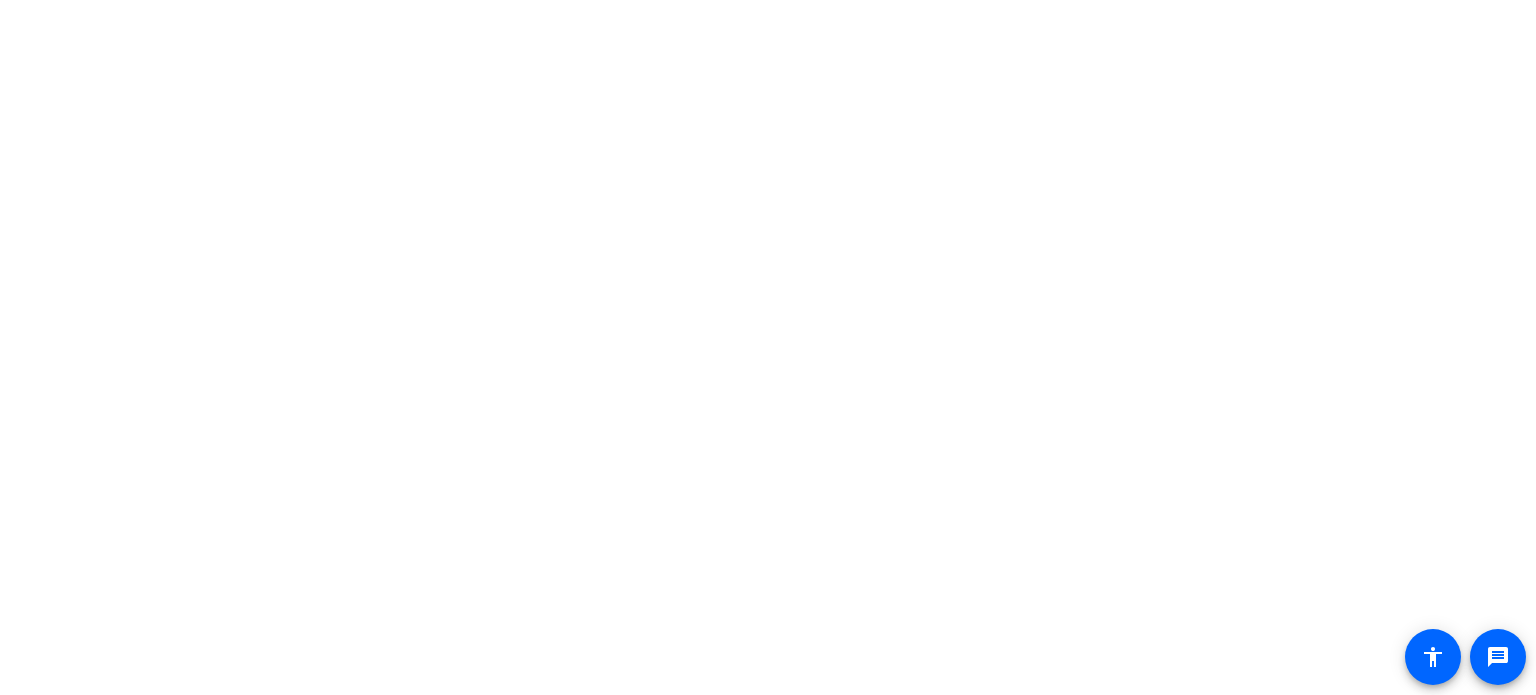 scroll, scrollTop: 0, scrollLeft: 0, axis: both 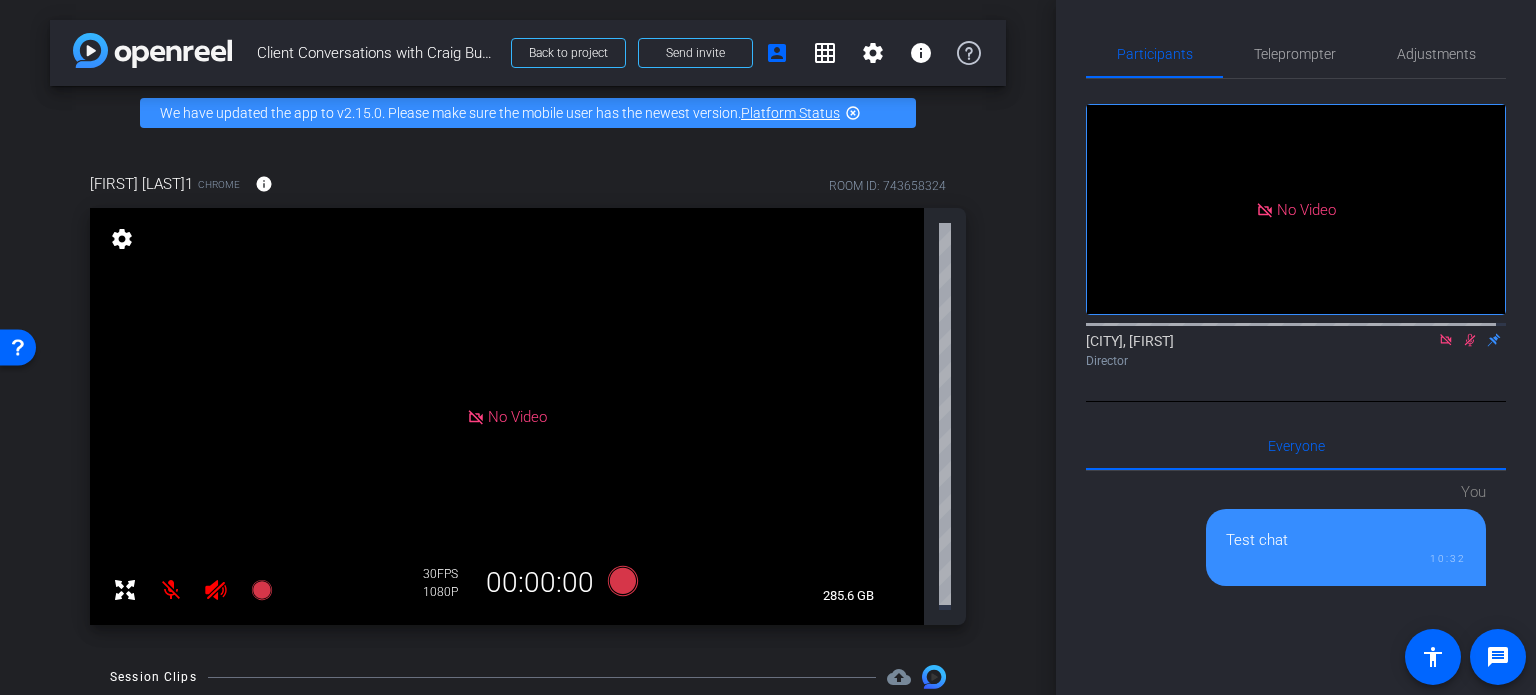 click on "arrow_back  Client Conversations with [FIRST] [LAST]   Back to project   Send invite  account_box grid_on settings info
We have updated the app to v2.15.0. Please make sure the mobile user has the newest version.  Platform Status highlight_off  [FIRST] [LAST]1 Chrome info ROOM ID: 743658324  No Video settings  285.6 GB
30 FPS  1080P   00:00:00
Session Clips   cloud_upload
Aug 6, 2025   Ready" at bounding box center (528, 347) 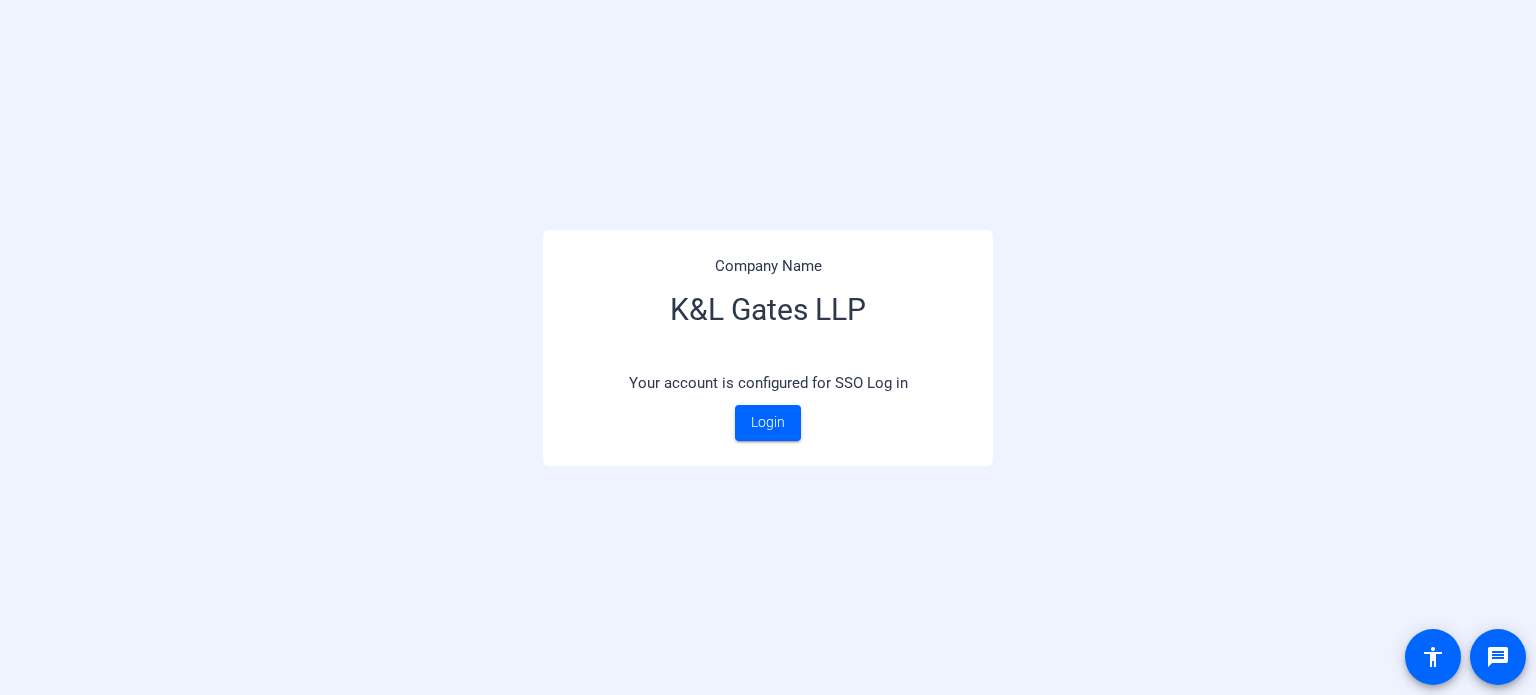 scroll, scrollTop: 0, scrollLeft: 0, axis: both 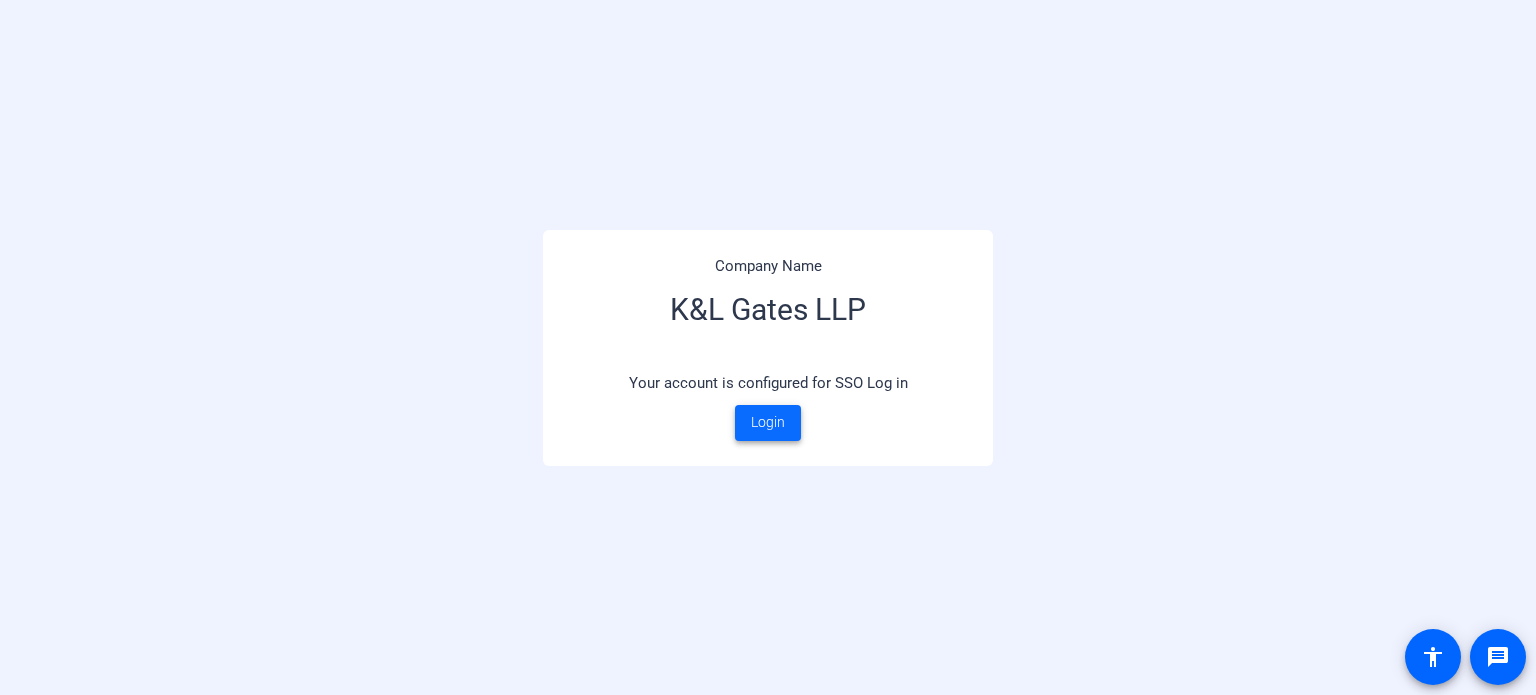 click on "Login" 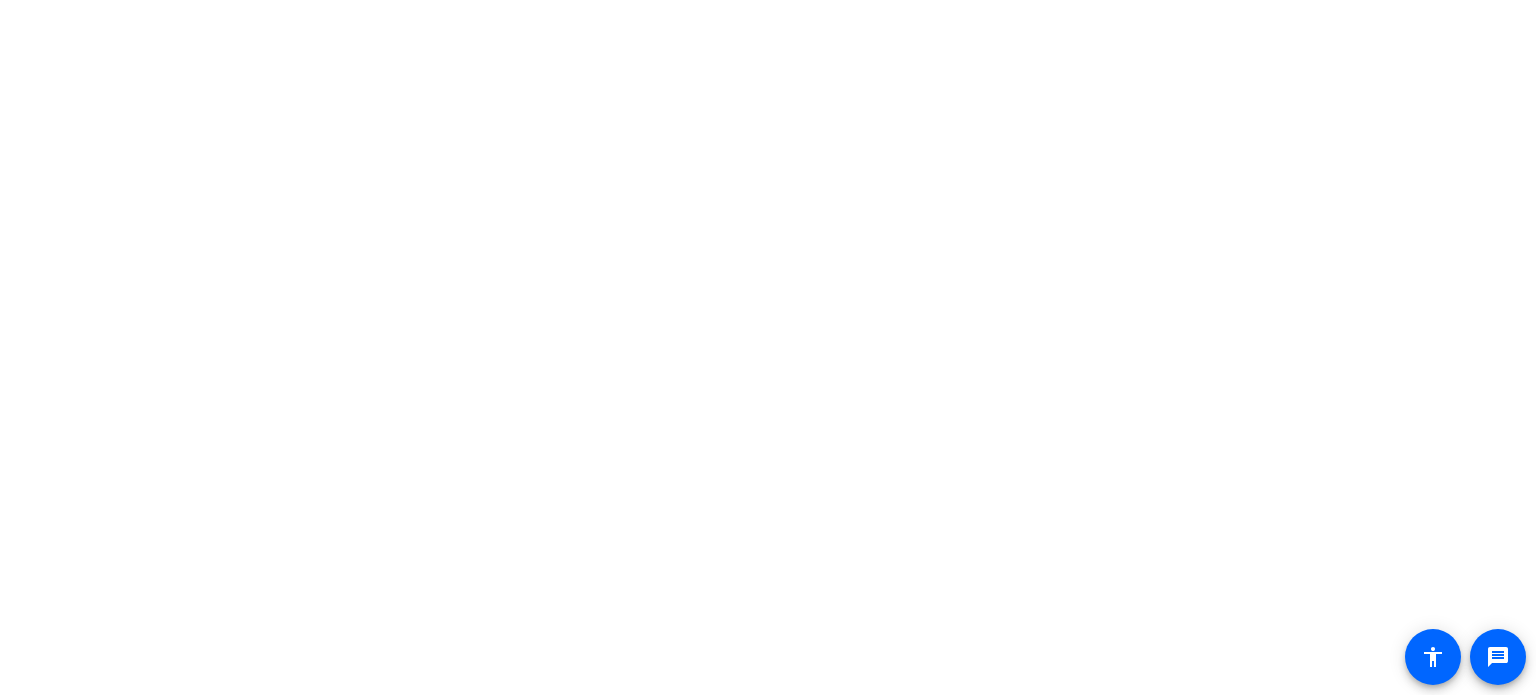 scroll, scrollTop: 0, scrollLeft: 0, axis: both 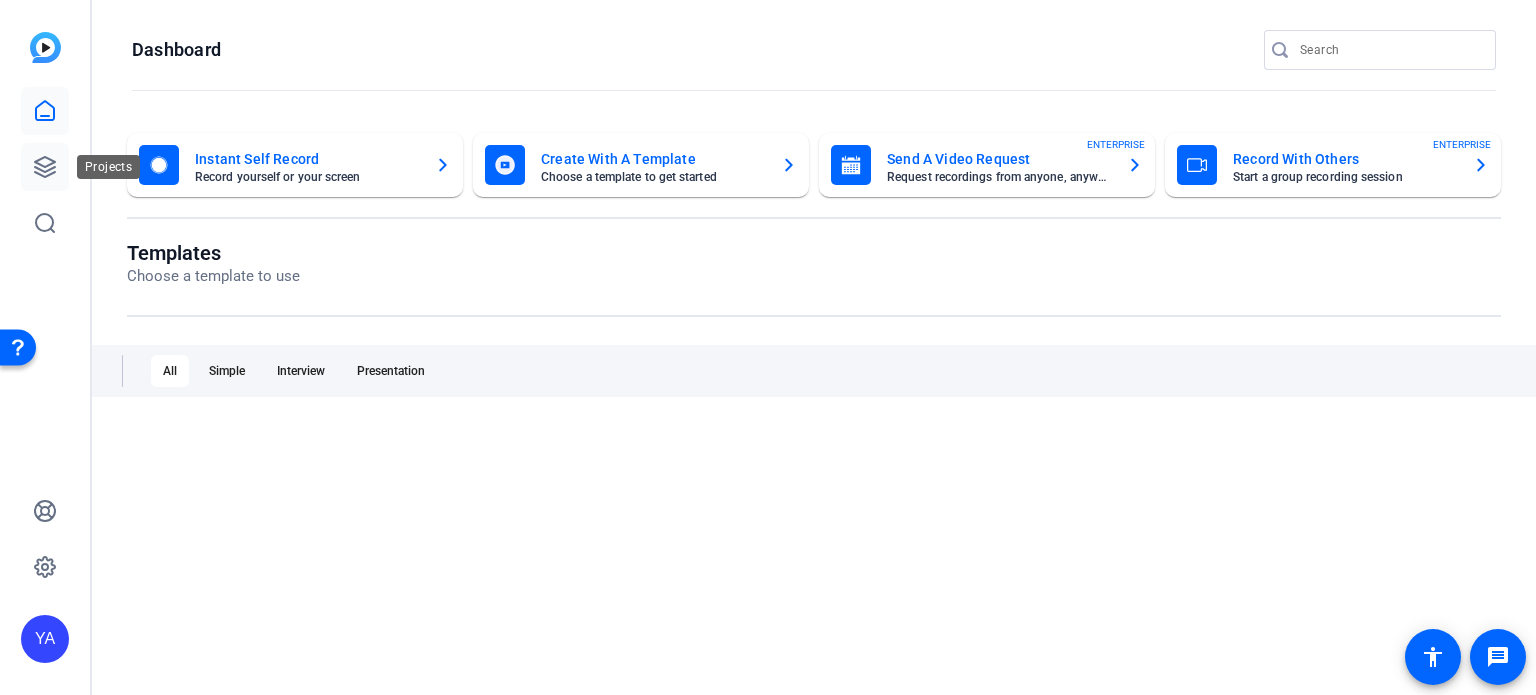 click 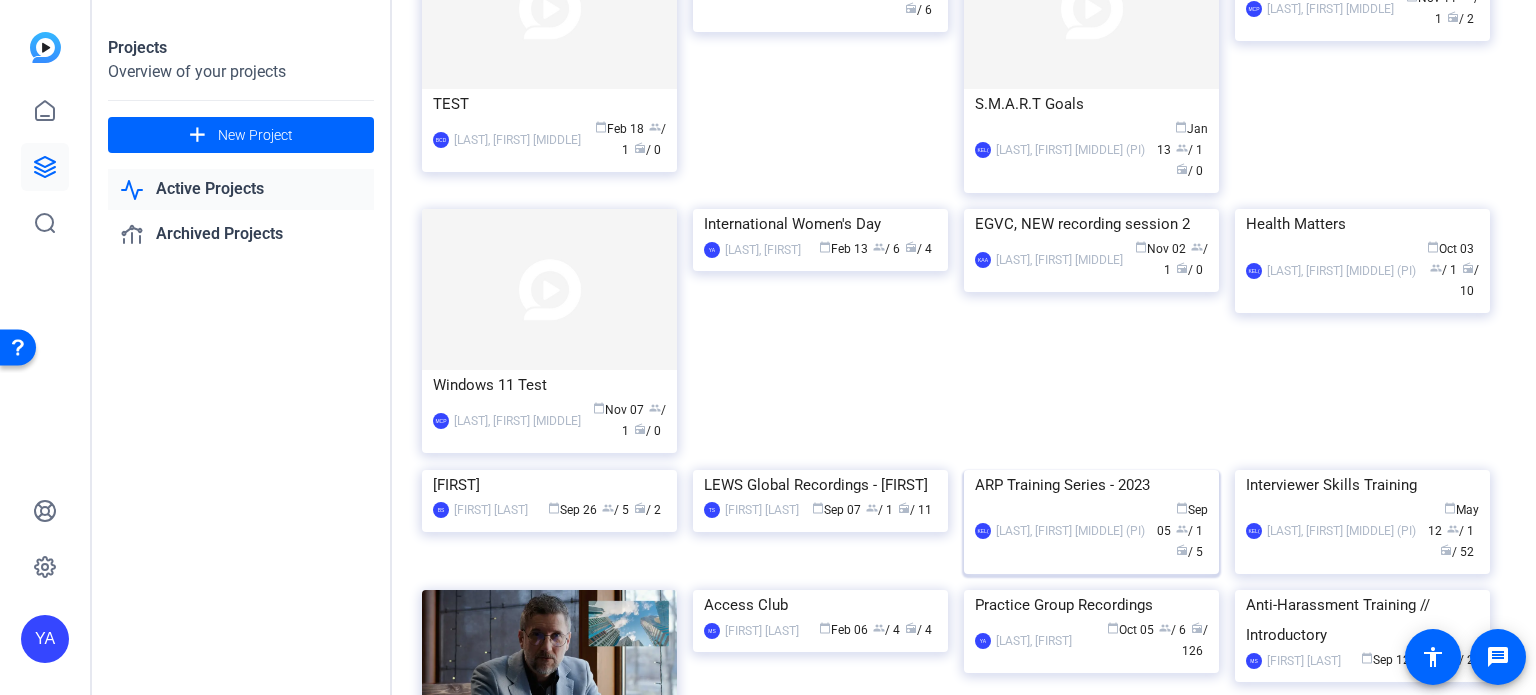 scroll, scrollTop: 1000, scrollLeft: 0, axis: vertical 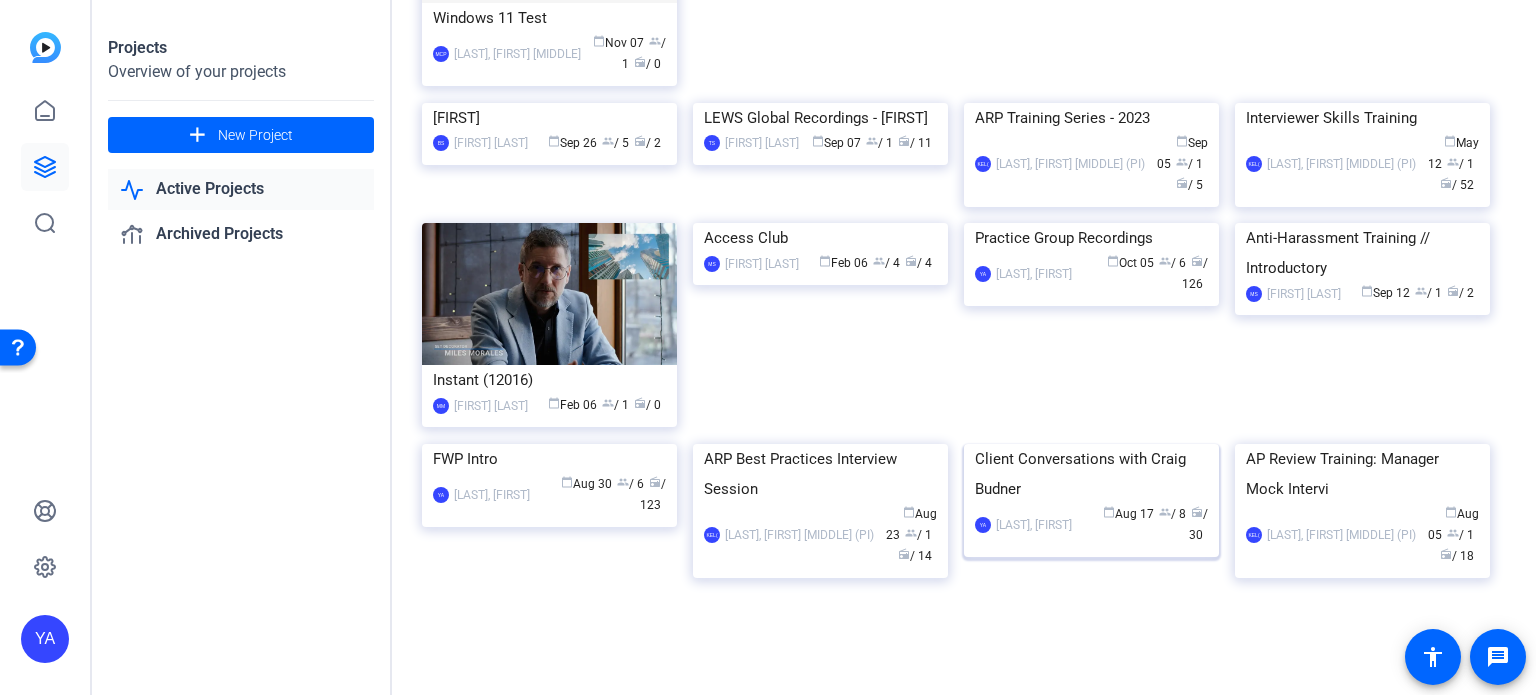 click 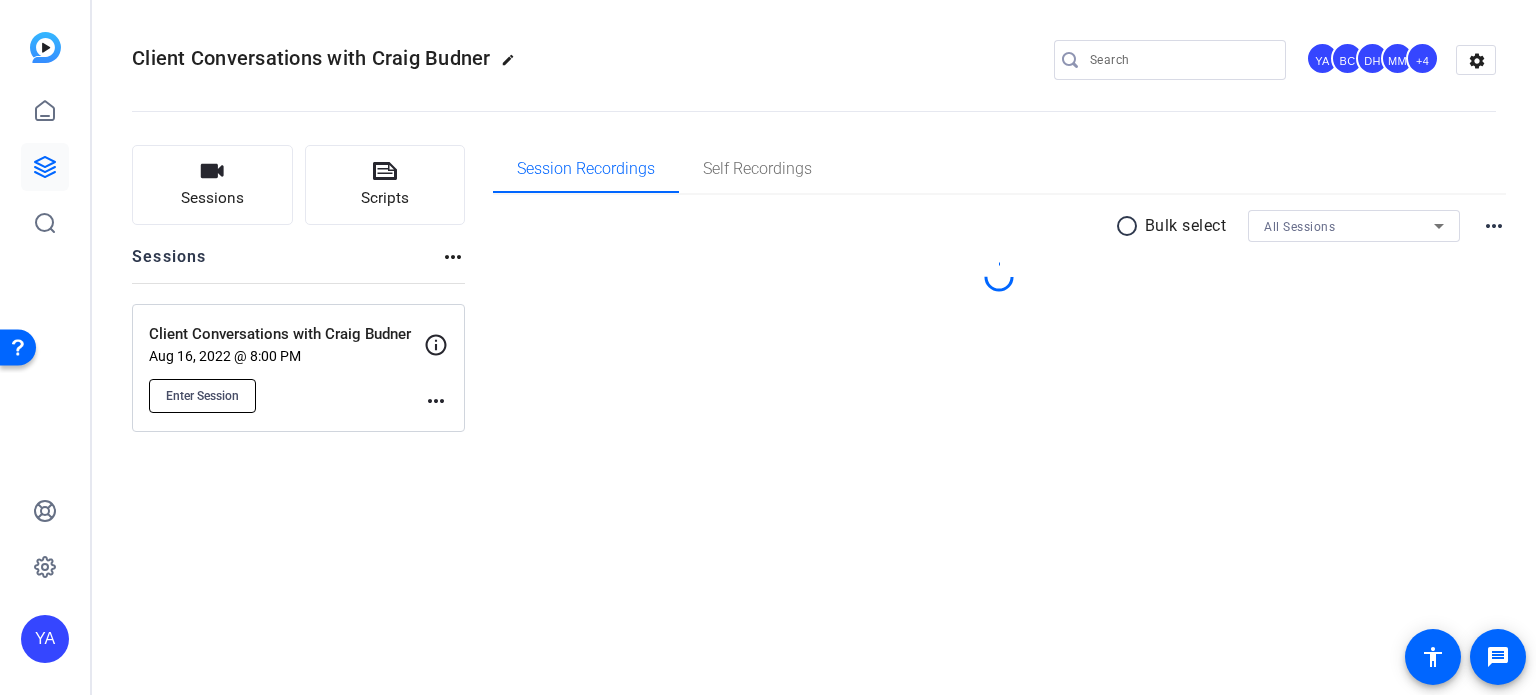 click on "Enter Session" 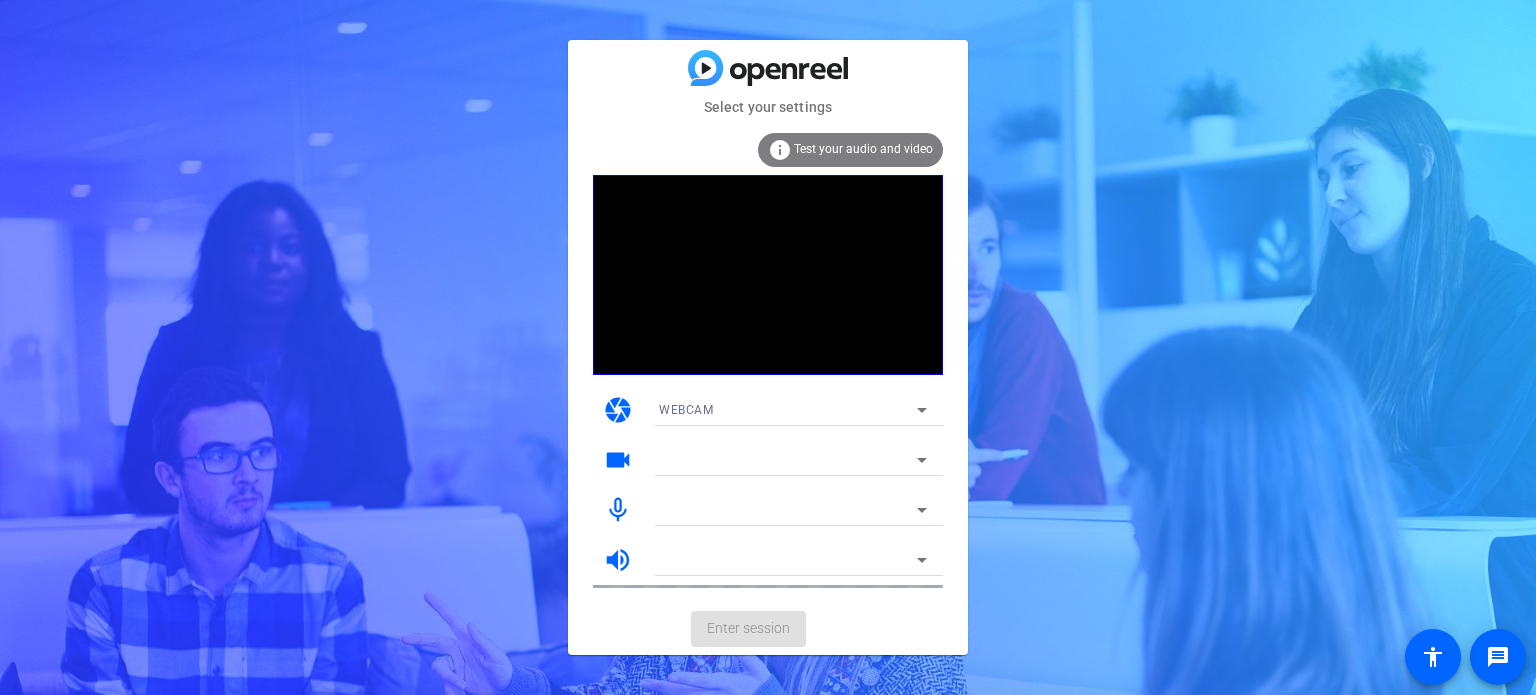 scroll, scrollTop: 0, scrollLeft: 0, axis: both 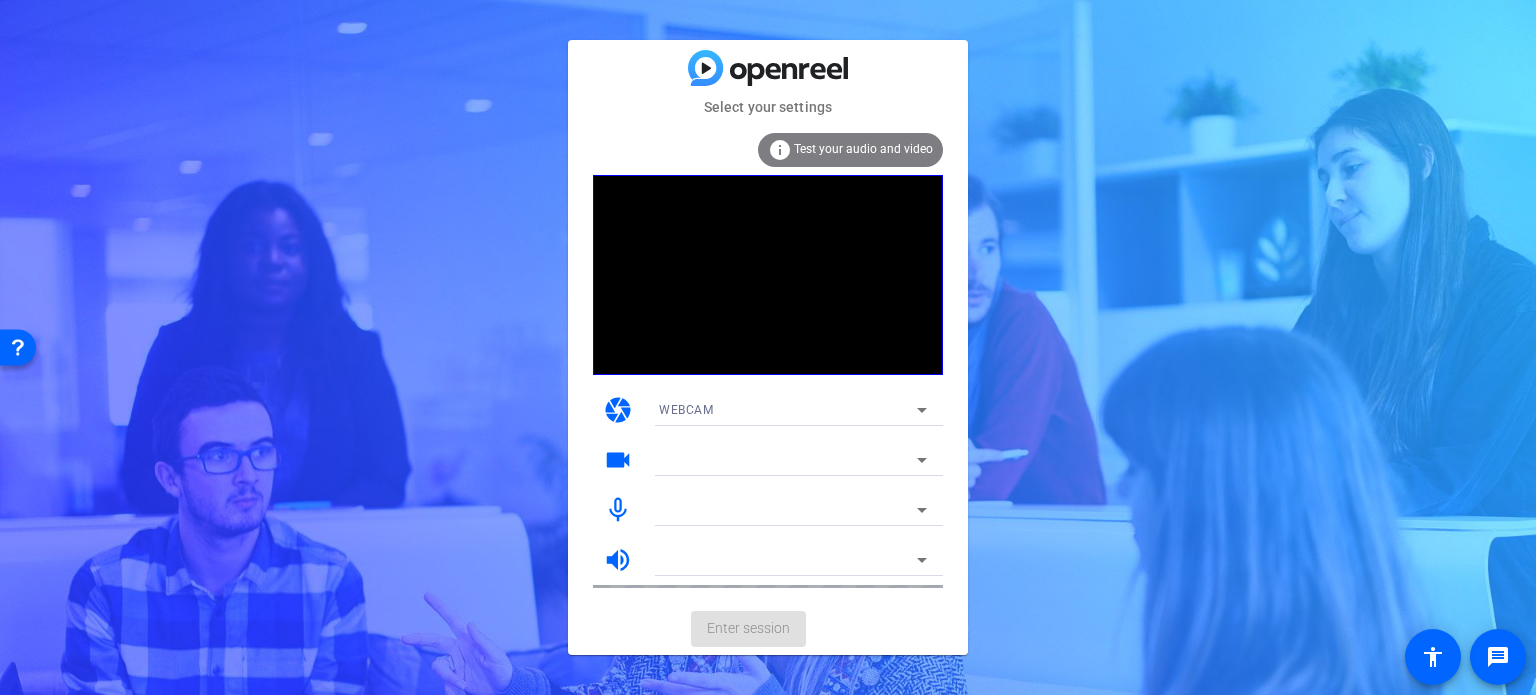 click 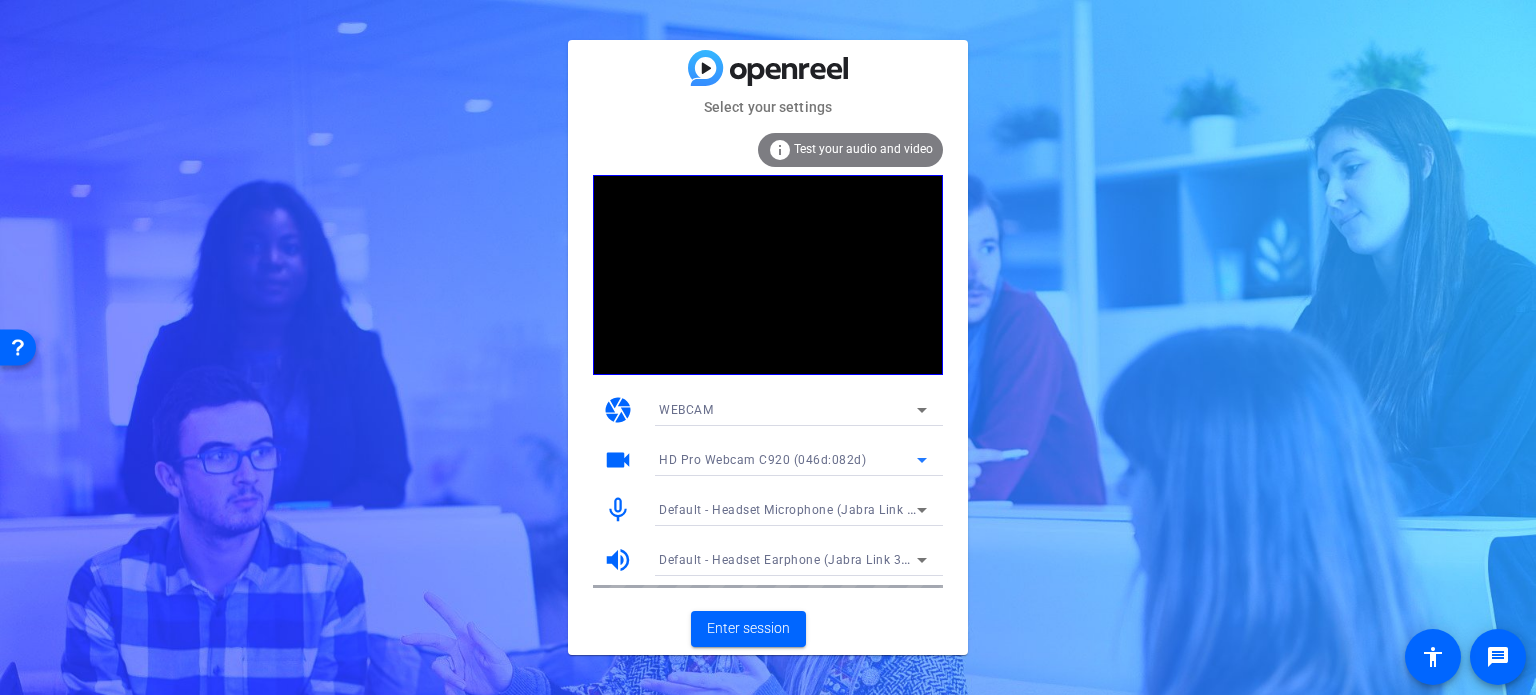 click 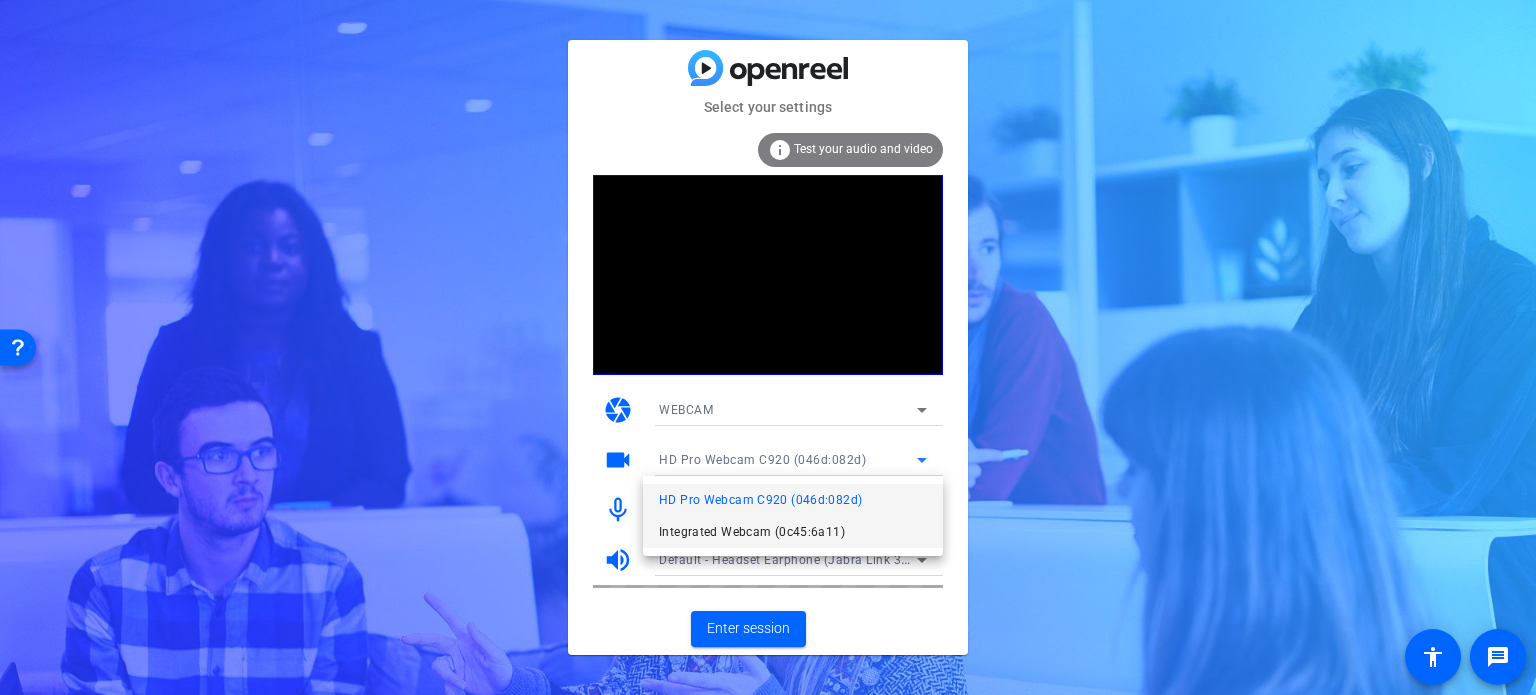 click on "Integrated Webcam (0c45:6a11)" at bounding box center [752, 532] 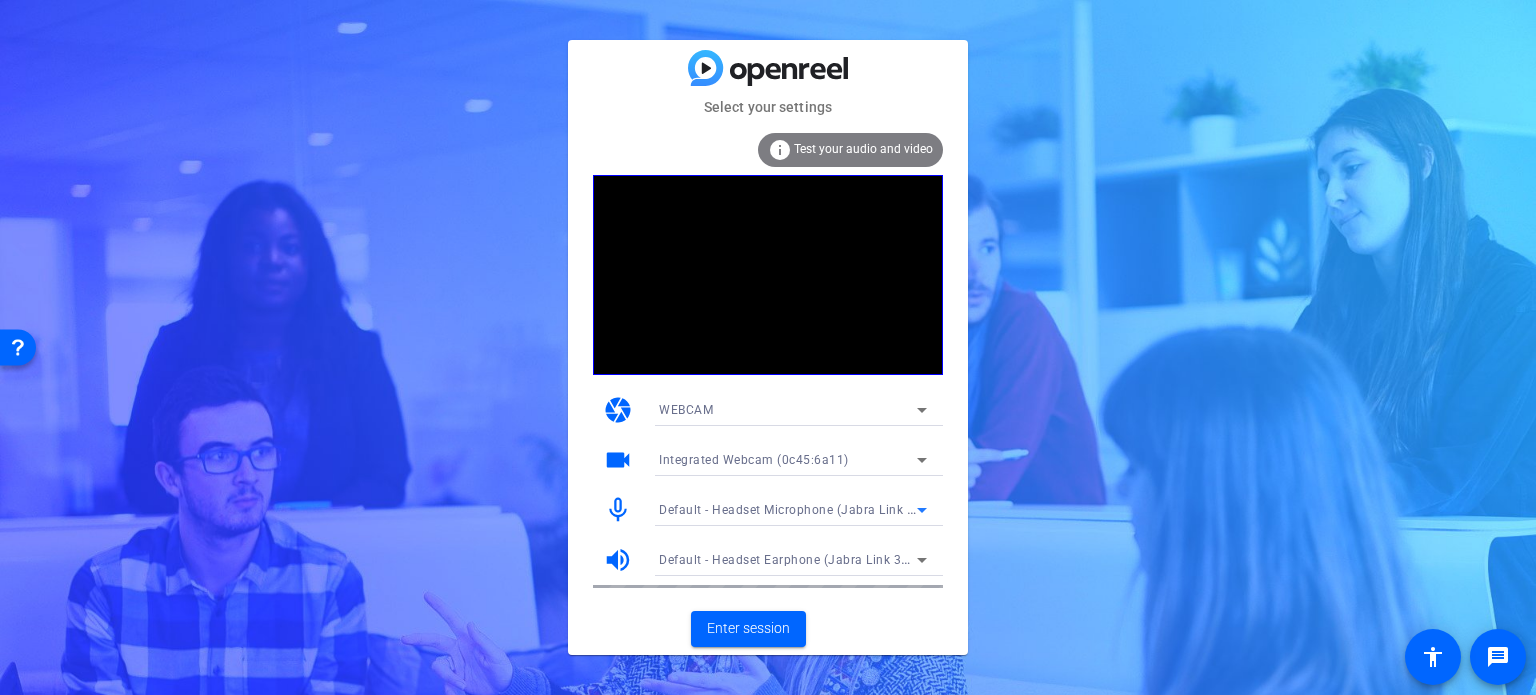 click 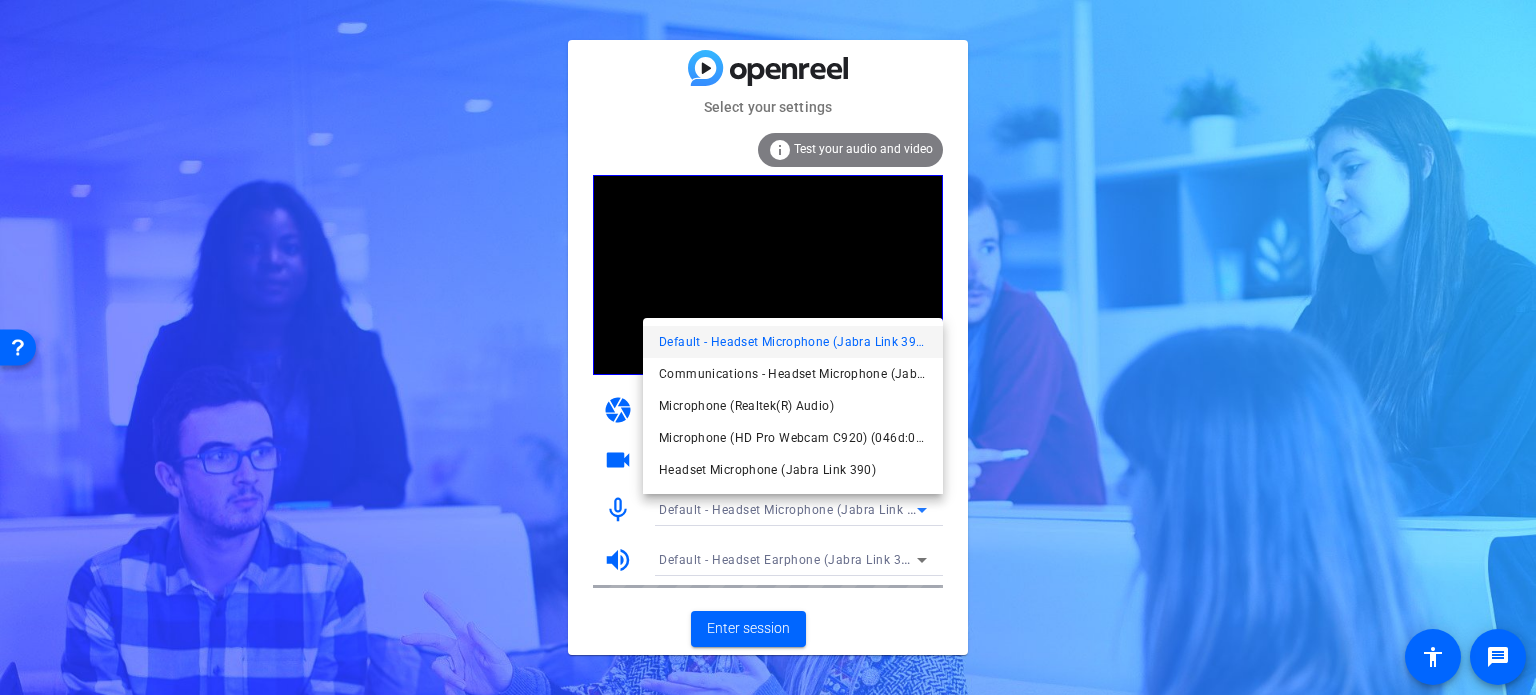 click at bounding box center [768, 347] 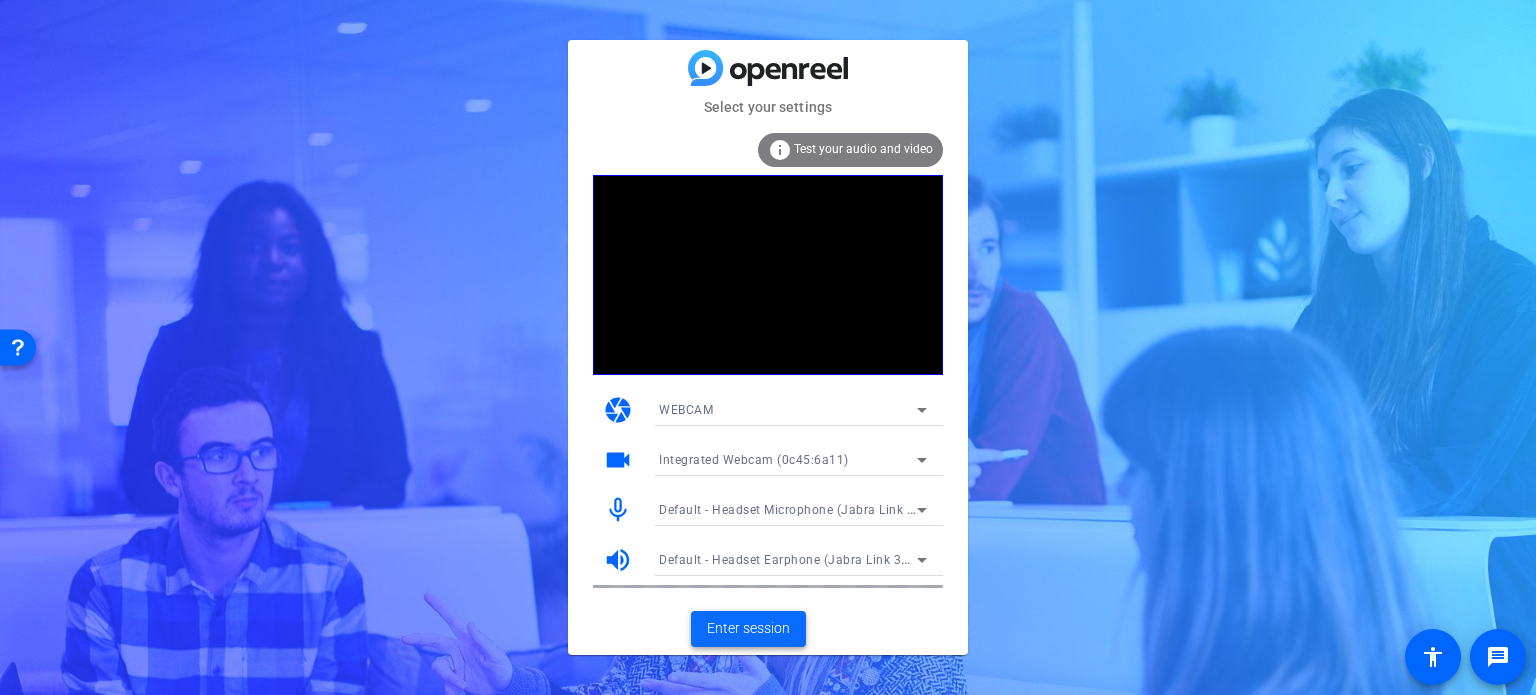 click on "Enter session" 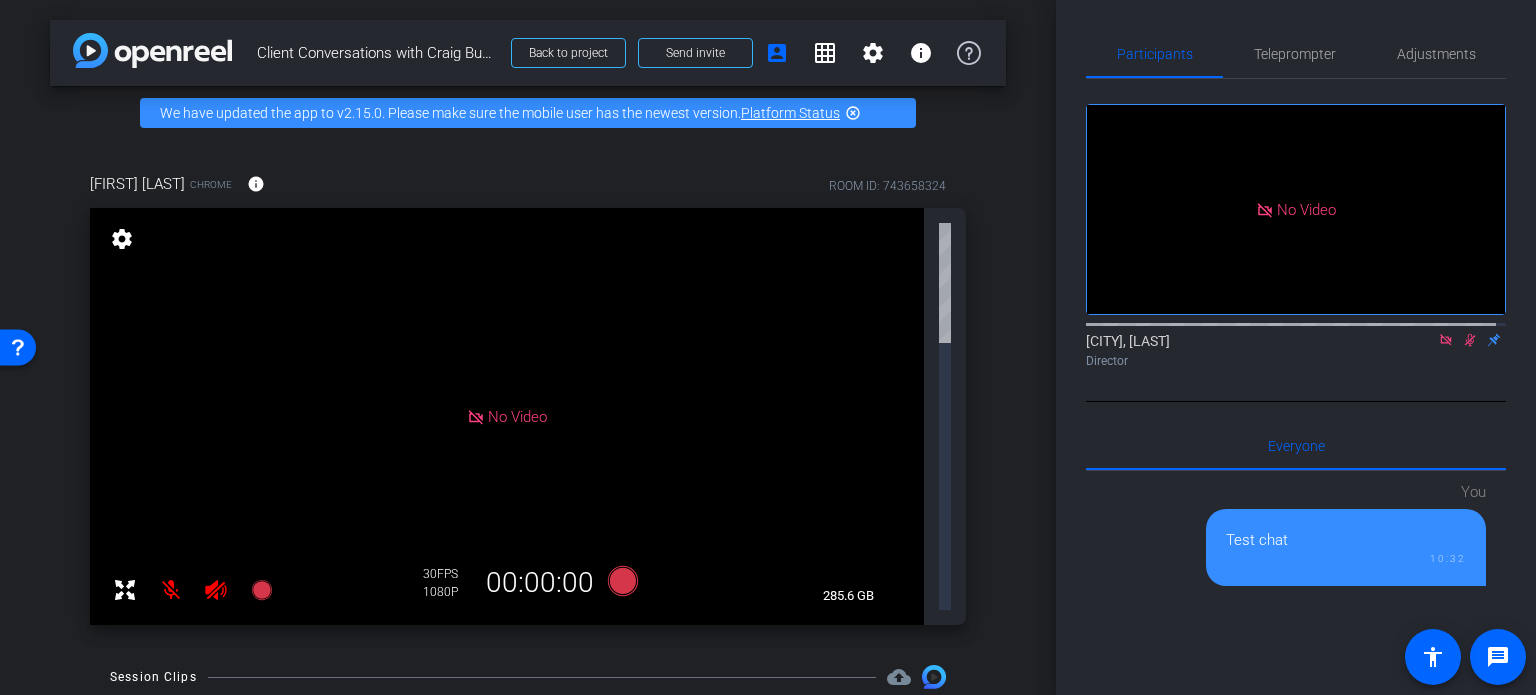 click 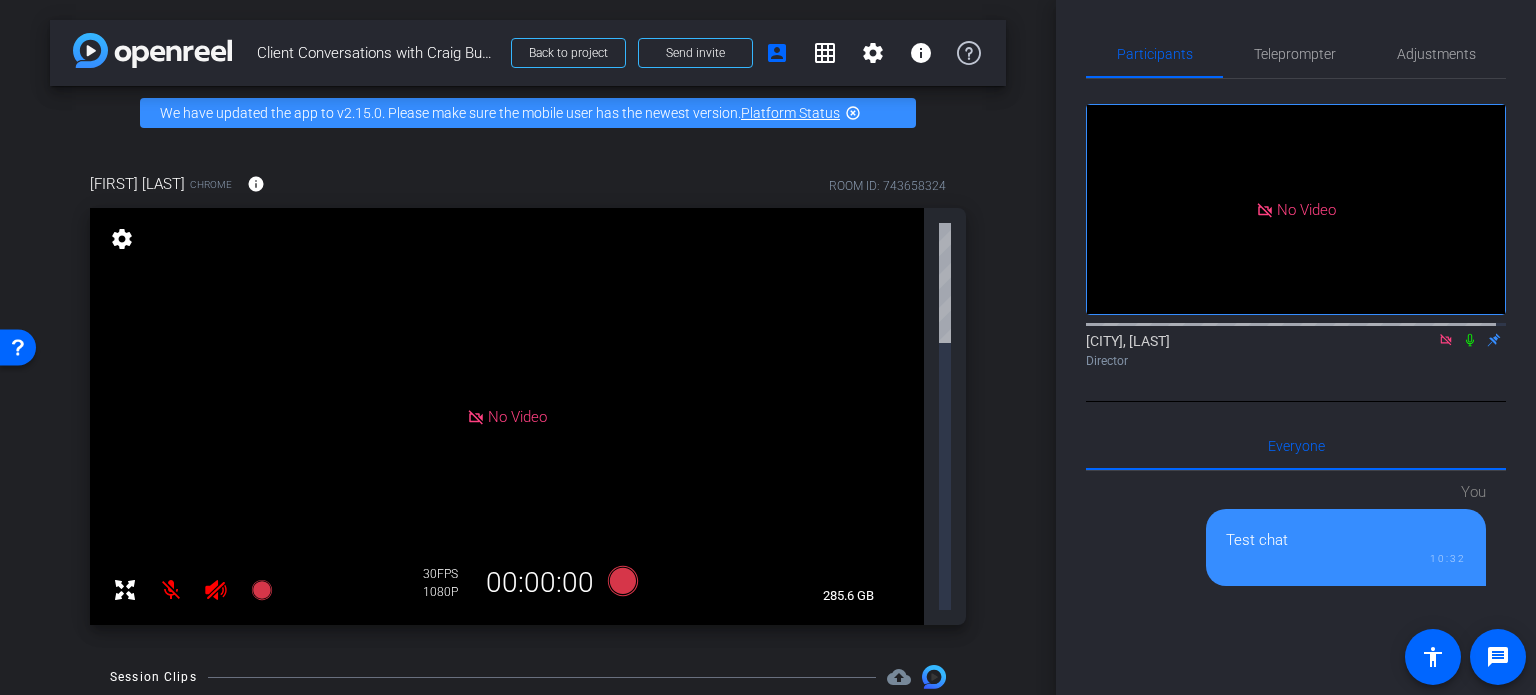 click on "arrow_back  Client Conversations with Craig Budner   Back to project   Send invite  account_box grid_on settings info
We have updated the app to v2.15.0. Please make sure the mobile user has the newest version.  Platform Status highlight_off  Craig Budner1 Chrome info ROOM ID: 743658324  No Video settings  285.6 GB
30 FPS  1080P   00:00:00
Session Clips   cloud_upload
Aug 6, 2025   Ready" at bounding box center (528, 347) 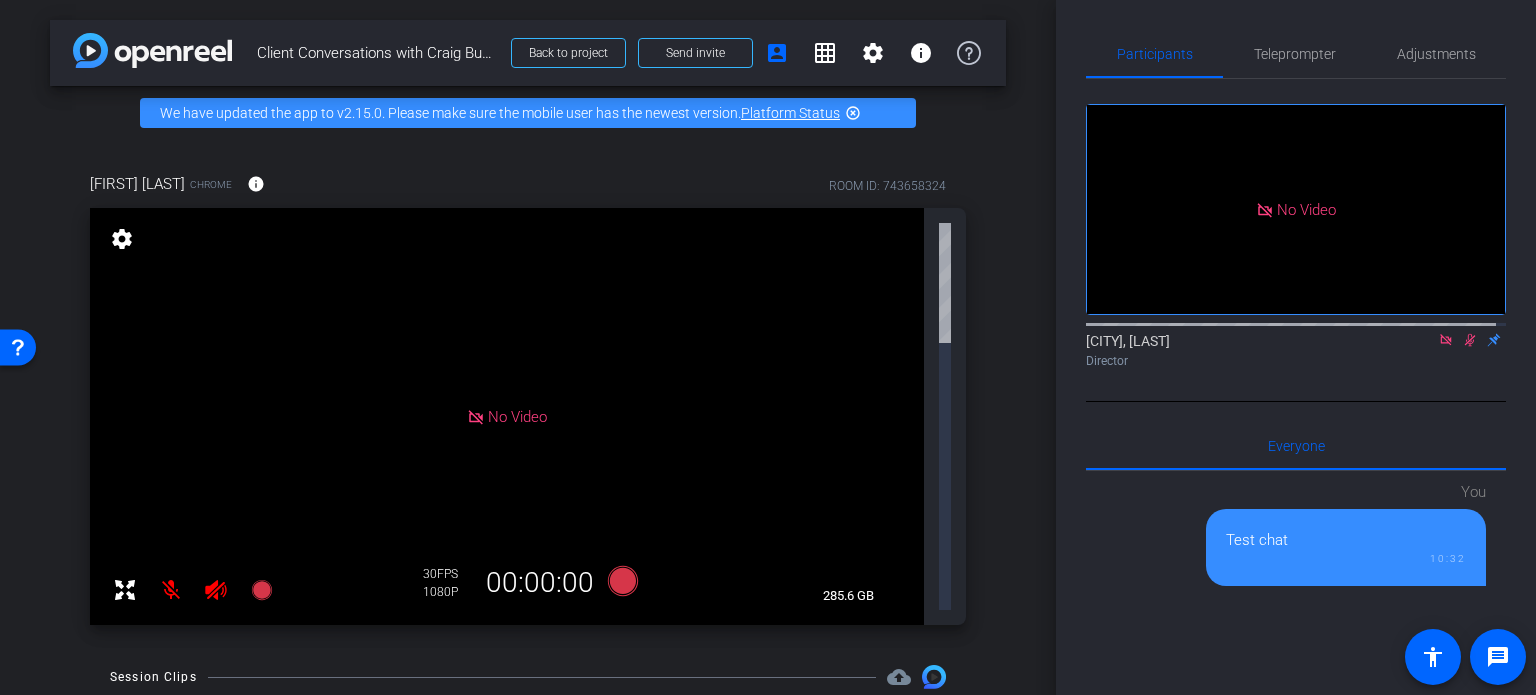 click on "Session Clips   cloud_upload
Aug 6, 2025   Ready
2   Jul 30, 2025   Ready
2   Nov 19, 2024   Ready
2   Sep 13, 2024   Ready
2   Sep 13, 2024   Ready
2   Sep 4, 2024   Ready
2   Aug 22, 2024   Ready
1   Aug 8, 2024   Ready
2   Aug 7, 2024   Ready
2   Jun 6, 2024   Ready
2  Items per page:  10  1 – 10 of 12" at bounding box center (528, 960) 